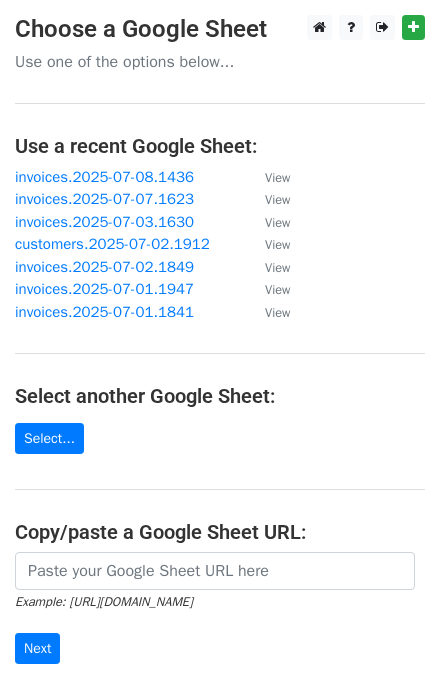 scroll, scrollTop: 0, scrollLeft: 0, axis: both 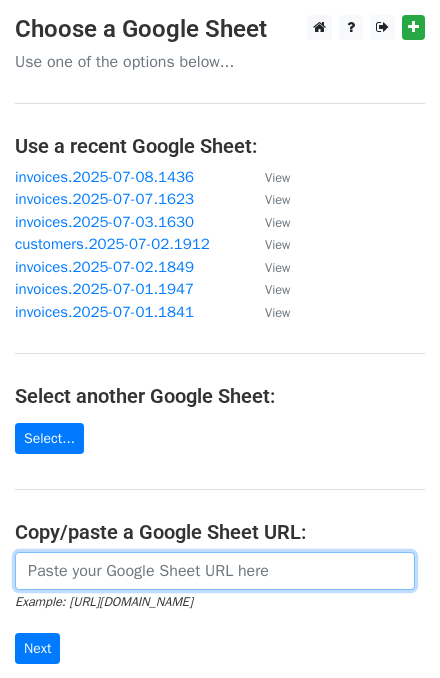 click at bounding box center (215, 571) 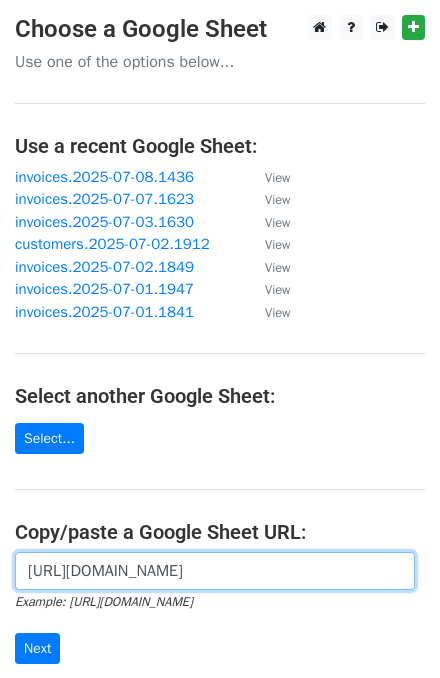 scroll, scrollTop: 0, scrollLeft: 587, axis: horizontal 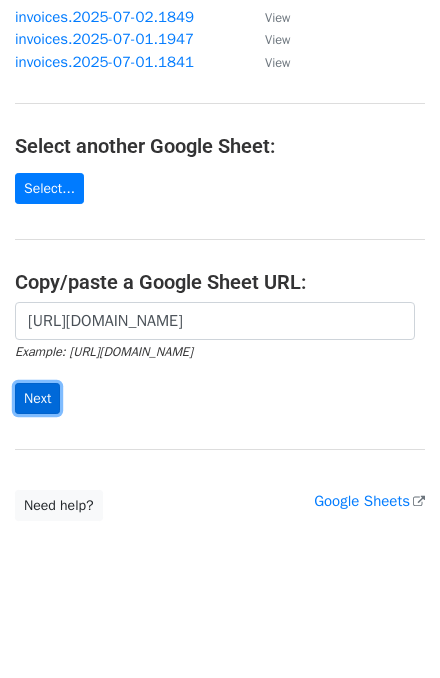 click on "Next" at bounding box center [37, 398] 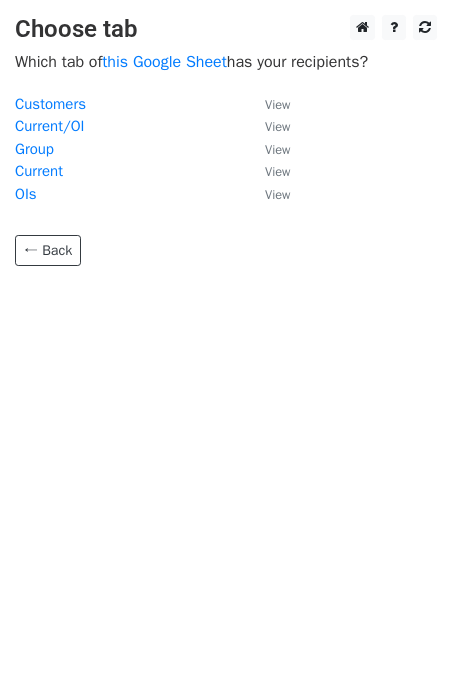 scroll, scrollTop: 0, scrollLeft: 0, axis: both 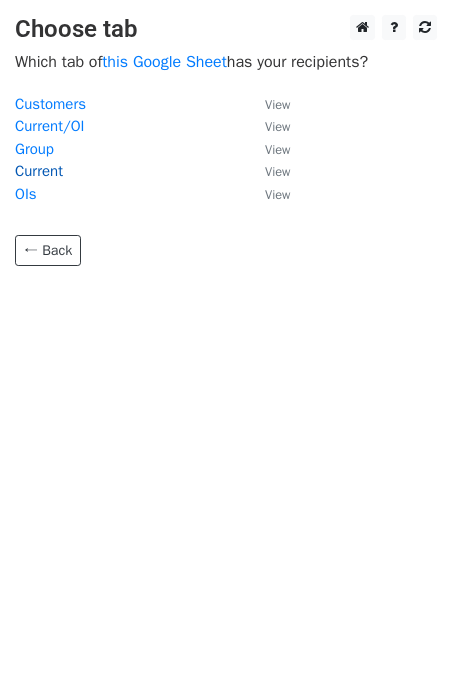 click on "Current" at bounding box center [39, 171] 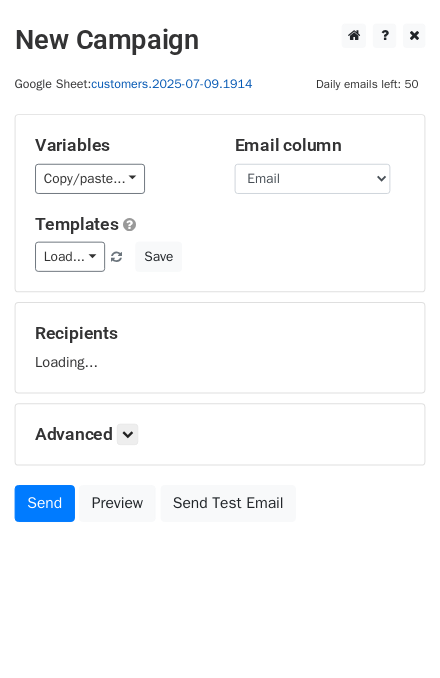 scroll, scrollTop: 0, scrollLeft: 0, axis: both 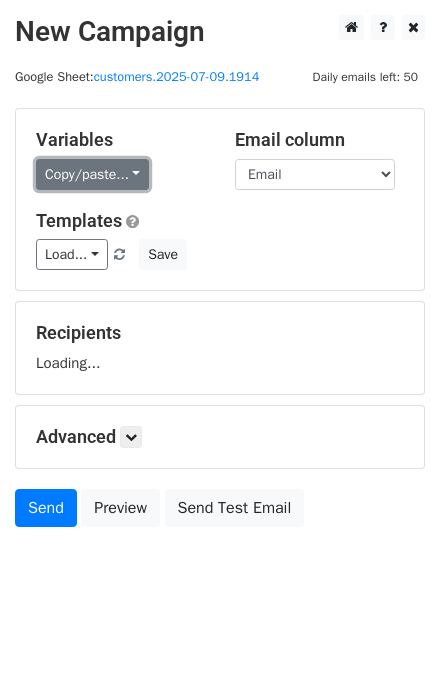 click on "Copy/paste..." at bounding box center (92, 174) 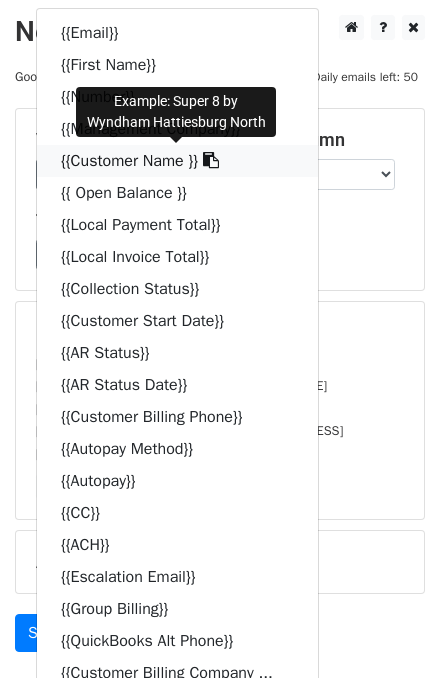 click at bounding box center (211, 160) 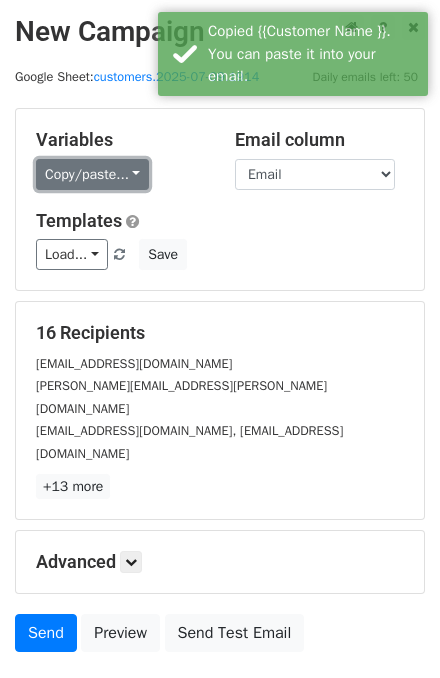 click on "Copy/paste..." at bounding box center [92, 174] 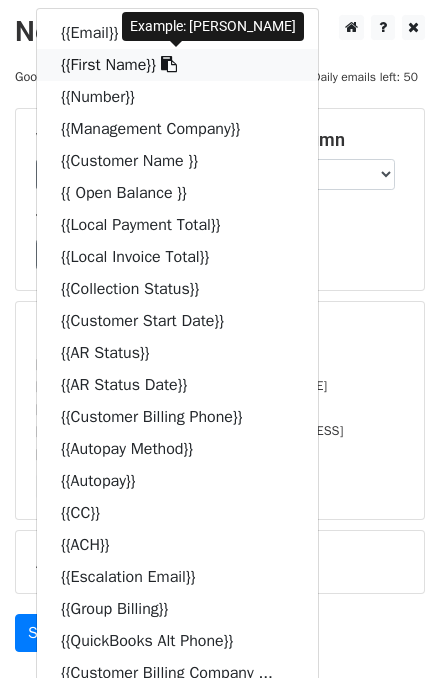 click on "{{First Name}}" at bounding box center [177, 65] 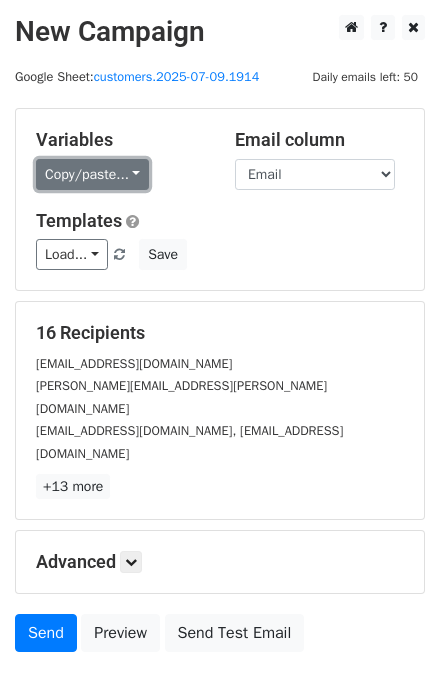 click on "Copy/paste..." at bounding box center (92, 174) 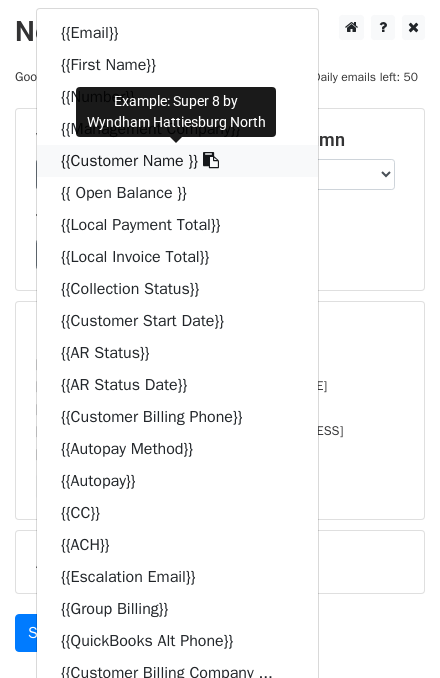 click at bounding box center [211, 160] 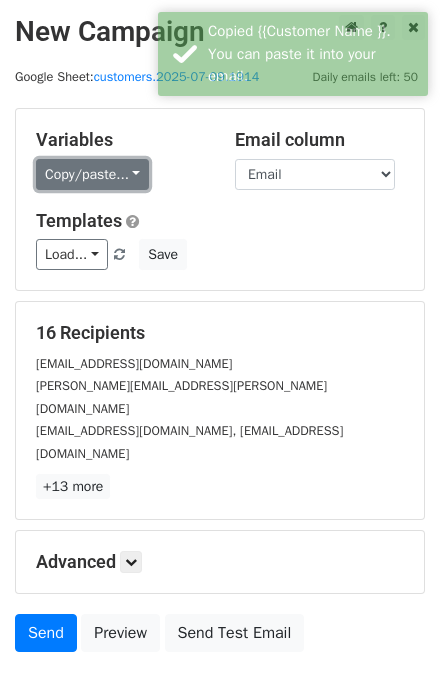 click on "Copy/paste..." at bounding box center [92, 174] 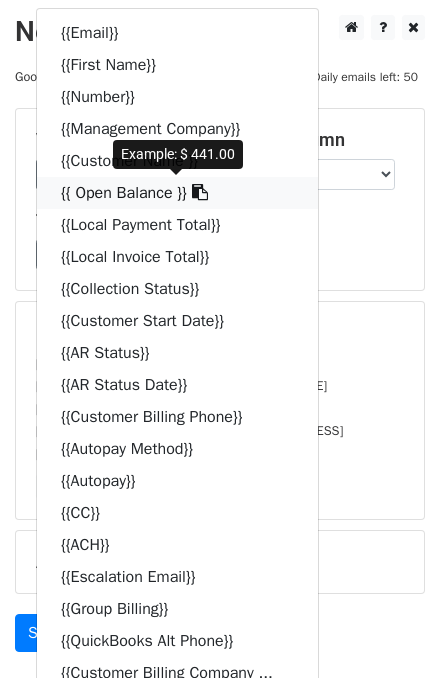click at bounding box center [200, 192] 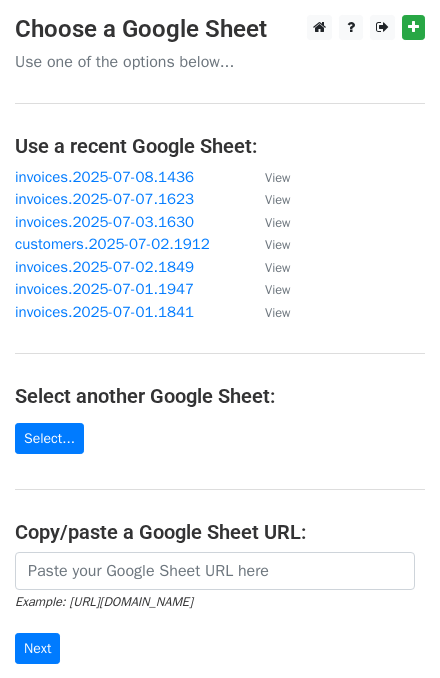 scroll, scrollTop: 0, scrollLeft: 0, axis: both 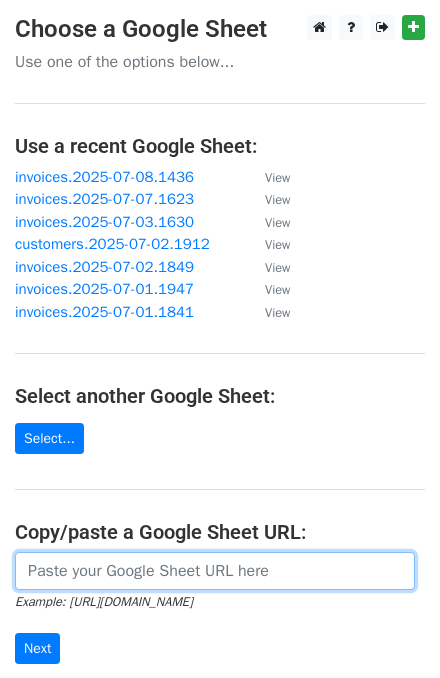 click at bounding box center (215, 571) 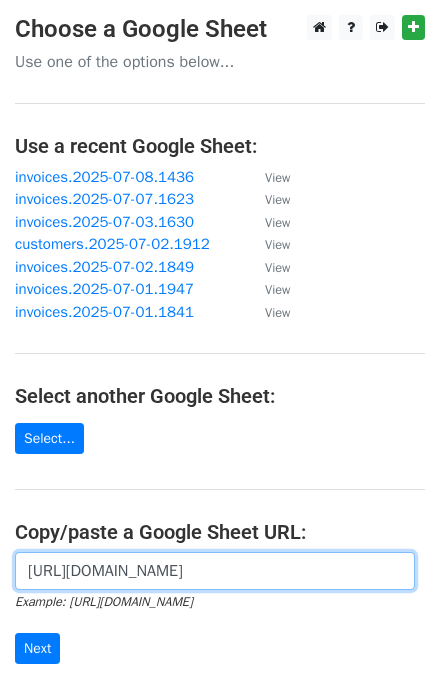 scroll, scrollTop: 0, scrollLeft: 587, axis: horizontal 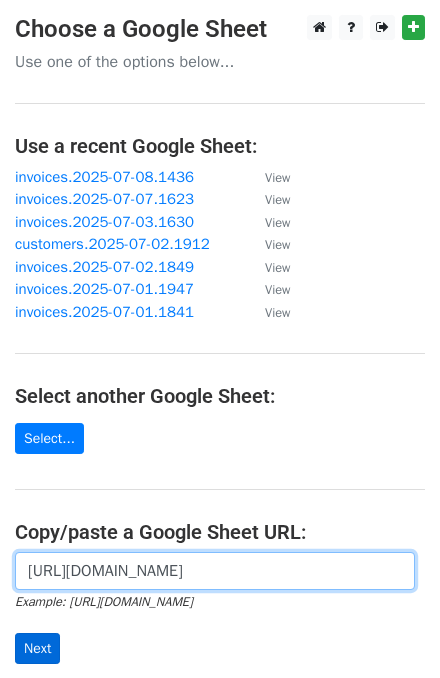 type on "[URL][DOMAIN_NAME]" 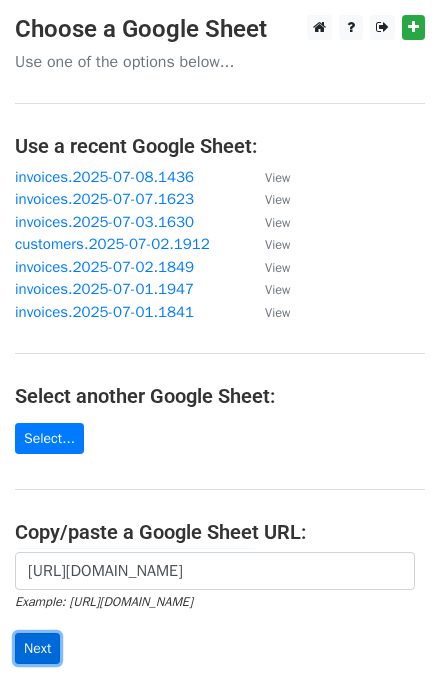 scroll, scrollTop: 0, scrollLeft: 0, axis: both 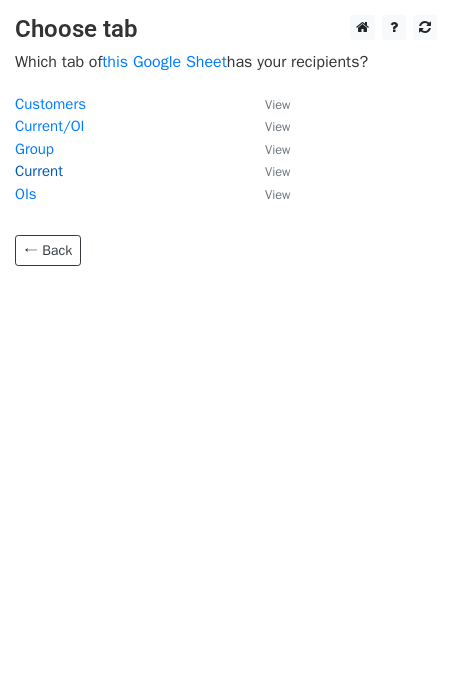 click on "Current" at bounding box center [39, 171] 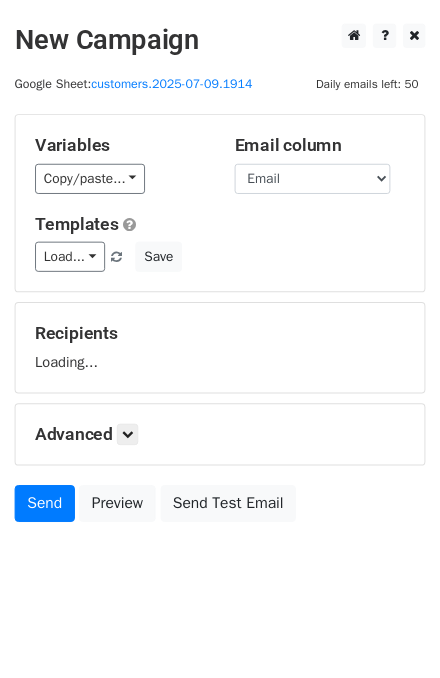 scroll, scrollTop: 0, scrollLeft: 0, axis: both 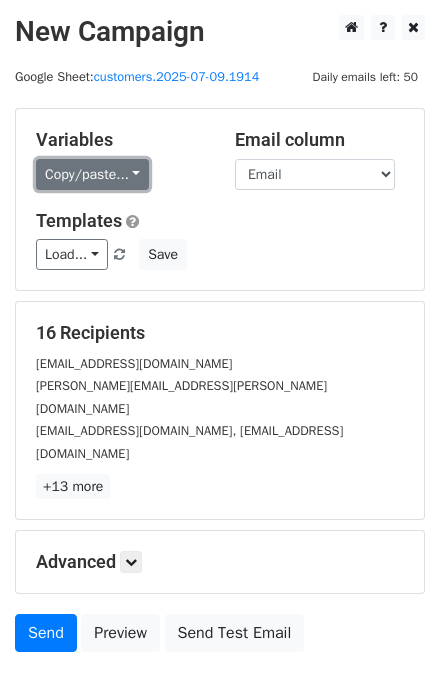 click on "Copy/paste..." at bounding box center [92, 174] 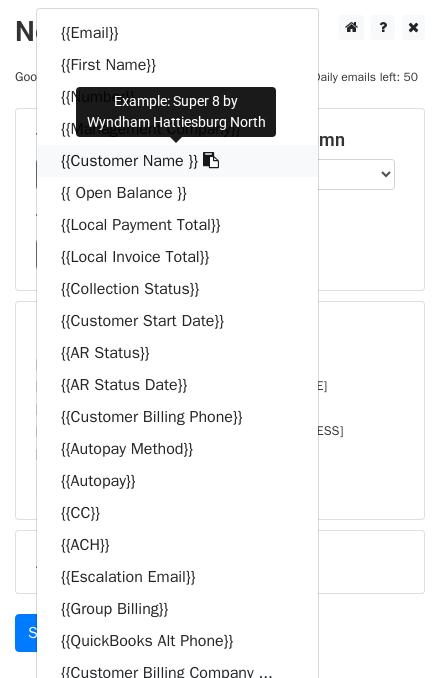click at bounding box center [211, 160] 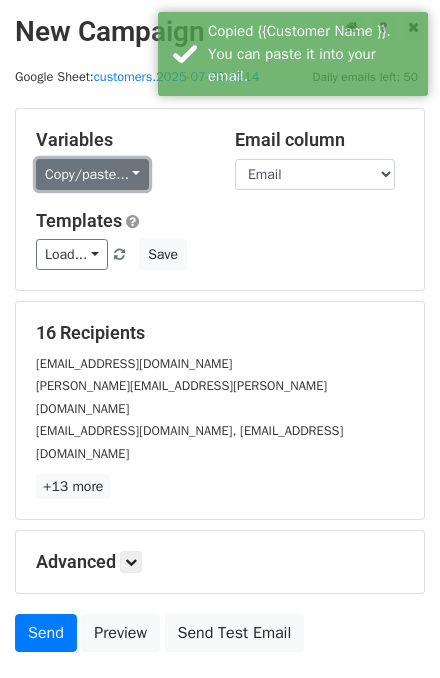 click on "Copy/paste..." at bounding box center [92, 174] 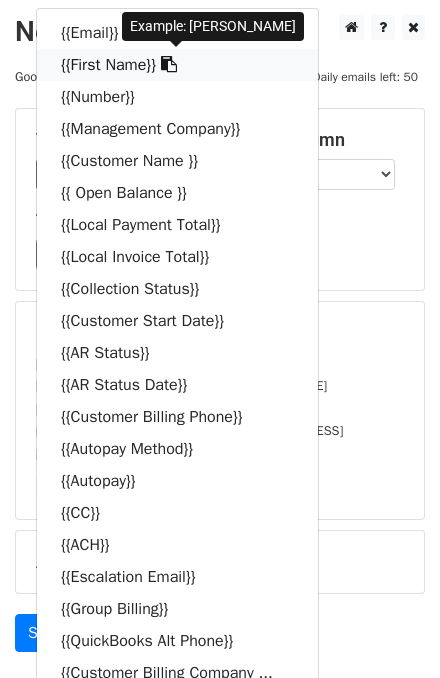 click at bounding box center (169, 64) 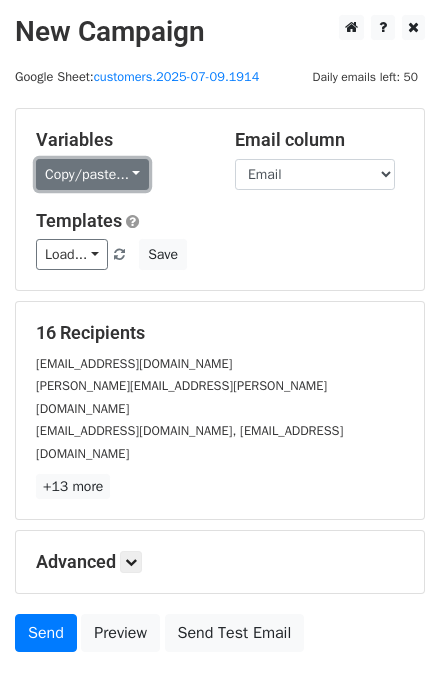 click on "Copy/paste..." at bounding box center [92, 174] 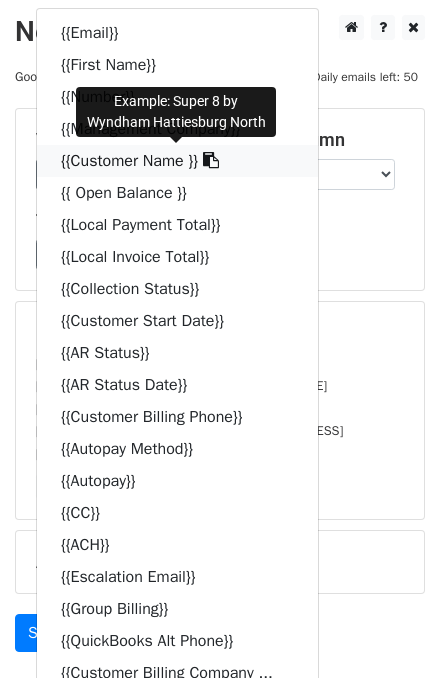 click at bounding box center (211, 160) 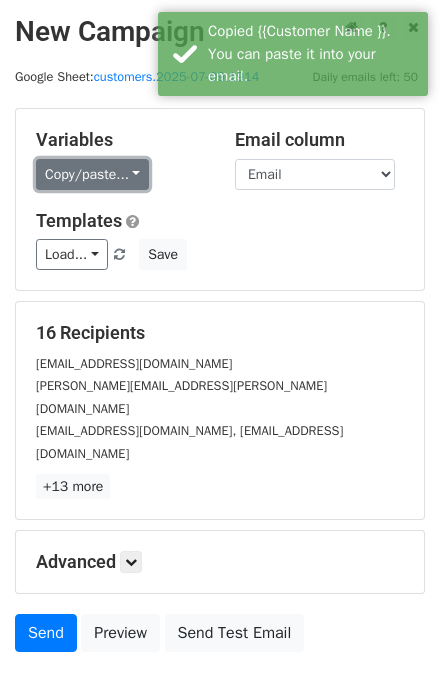 click on "Copy/paste..." at bounding box center (92, 174) 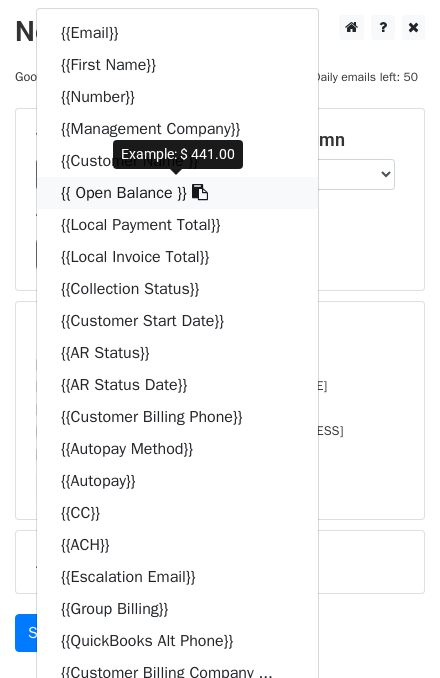 click at bounding box center [200, 192] 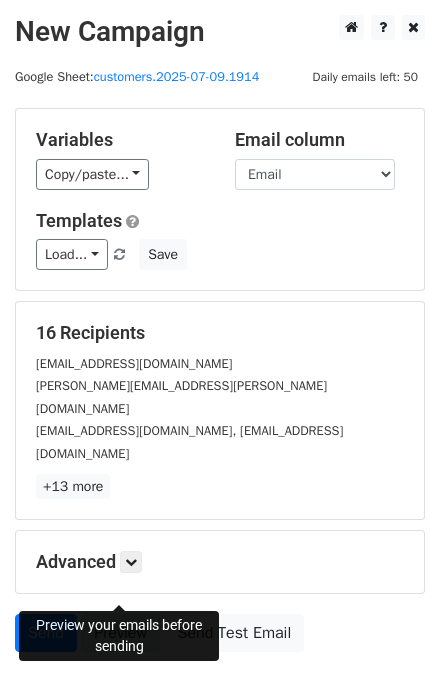 click on "Preview" at bounding box center [120, 633] 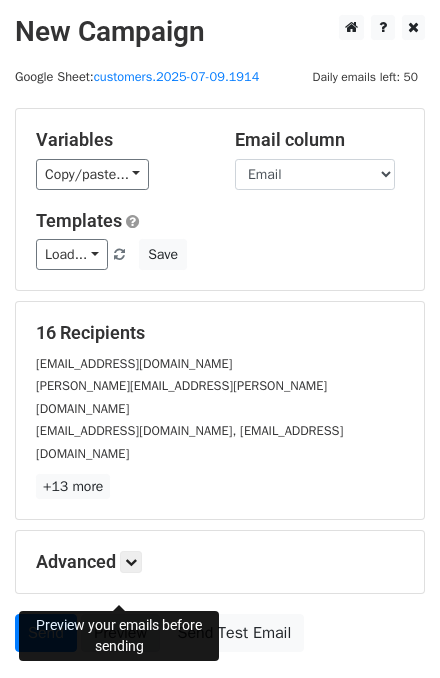 click on "Preview" at bounding box center [120, 633] 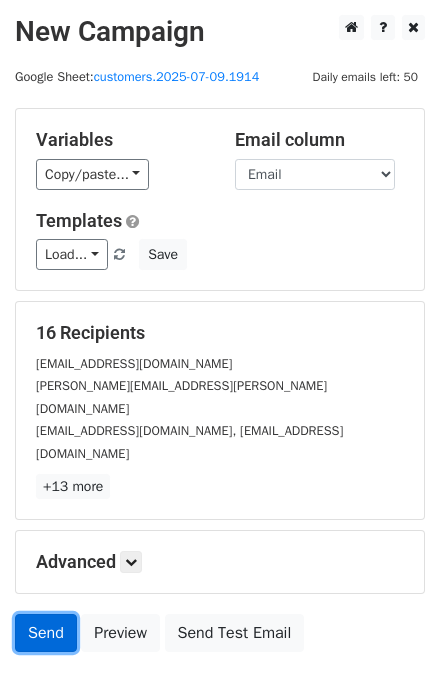 click on "Send" at bounding box center [46, 633] 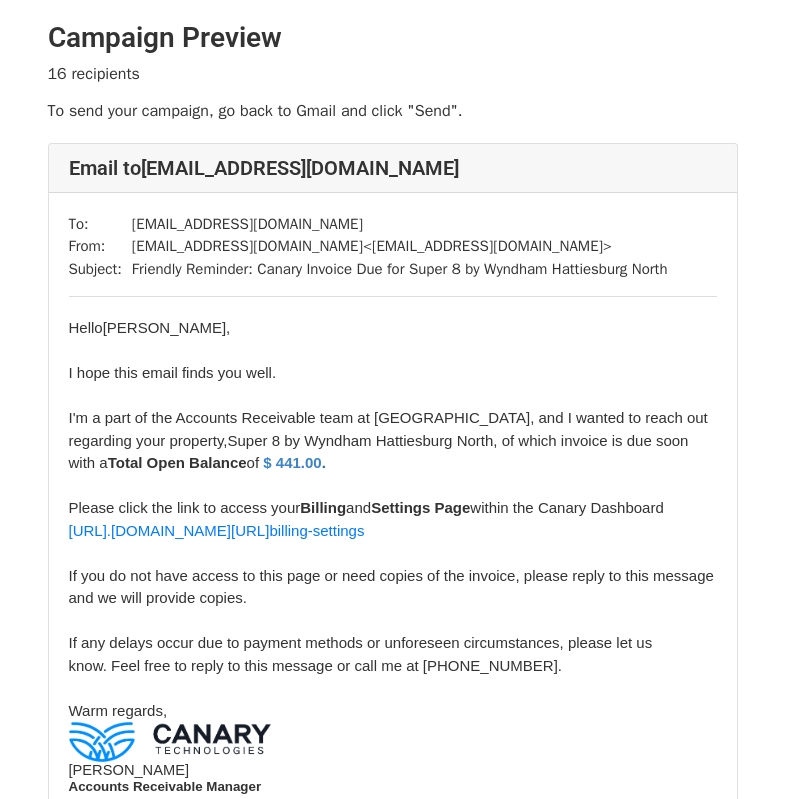 scroll, scrollTop: 0, scrollLeft: 0, axis: both 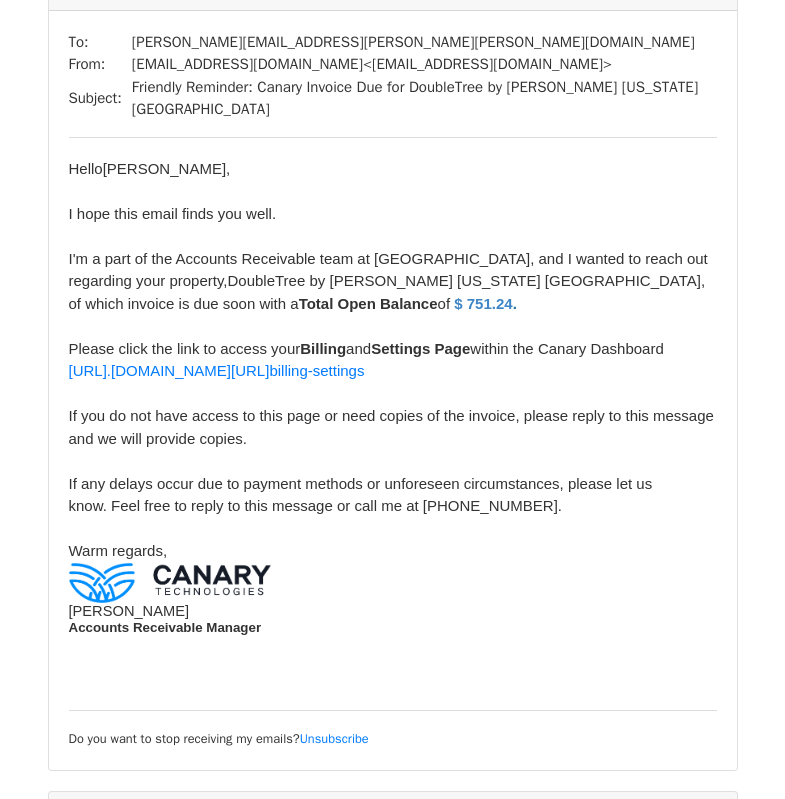 drag, startPoint x: 792, startPoint y: 43, endPoint x: 787, endPoint y: 184, distance: 141.08862 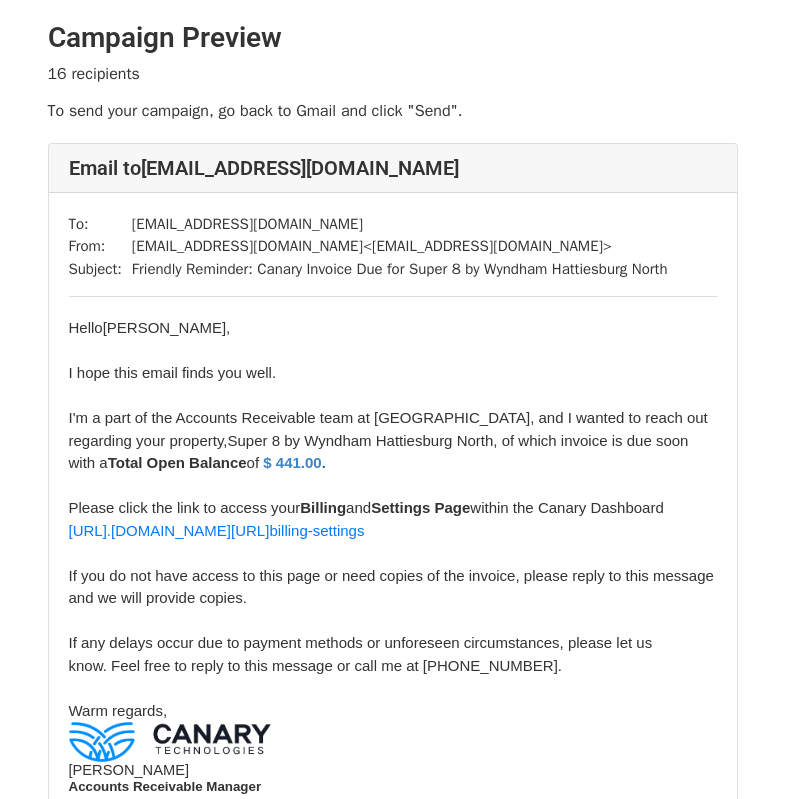 scroll, scrollTop: 0, scrollLeft: 0, axis: both 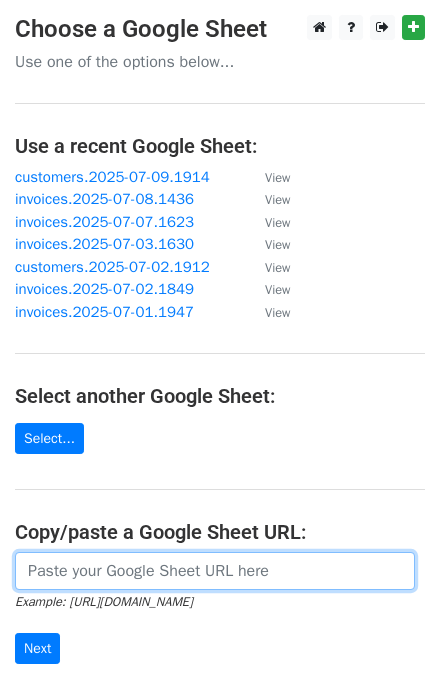 click at bounding box center (215, 571) 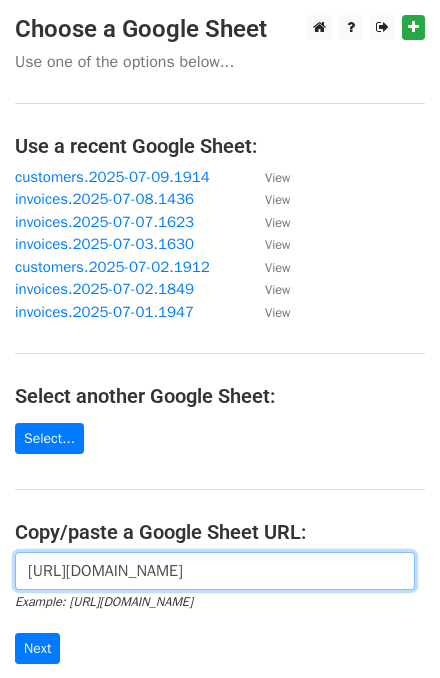 scroll, scrollTop: 0, scrollLeft: 604, axis: horizontal 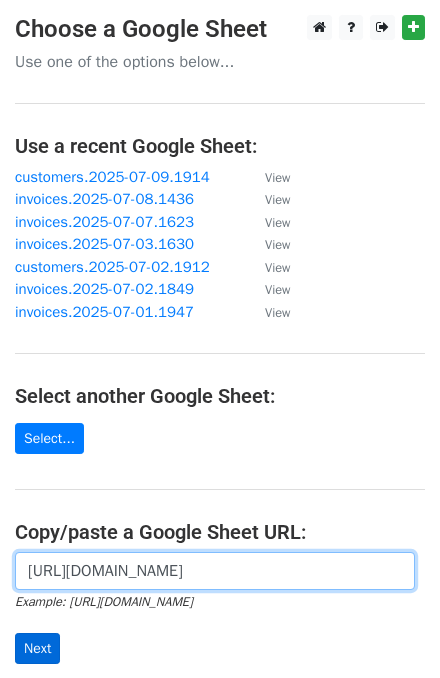 type on "https://docs.google.com/spreadsheets/d/1-jWjez0p5x35gsMFxmSjnVNBS0hwDWvmZmLYcygybE8/edit?gid=1667692377#gid=1667692377" 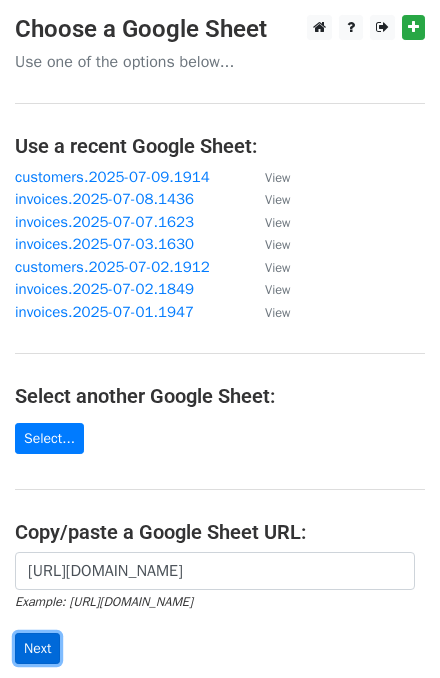 click on "Next" at bounding box center (37, 648) 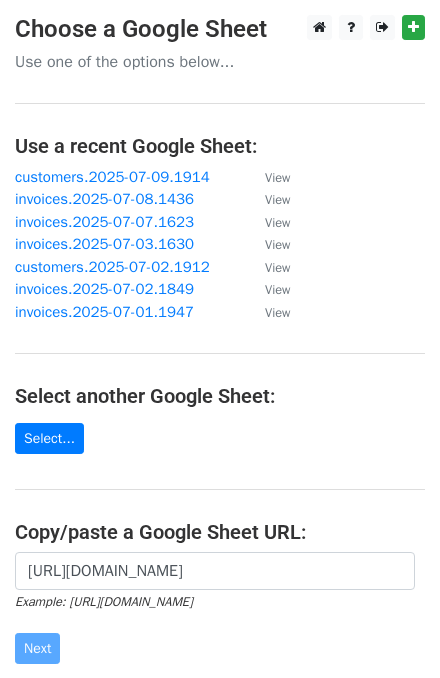 scroll, scrollTop: 0, scrollLeft: 0, axis: both 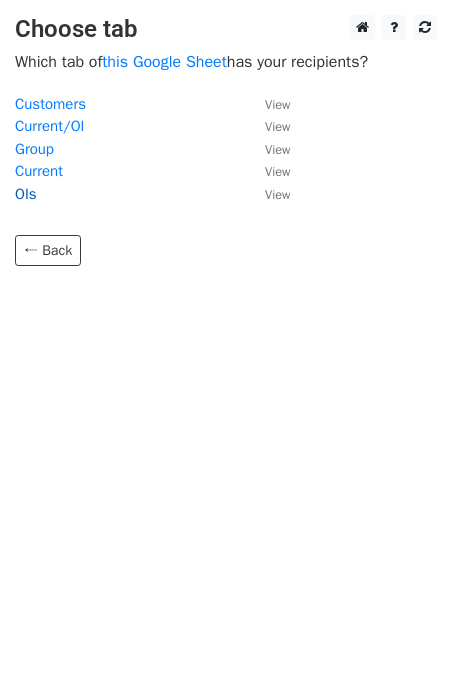 click on "OIs" at bounding box center (26, 194) 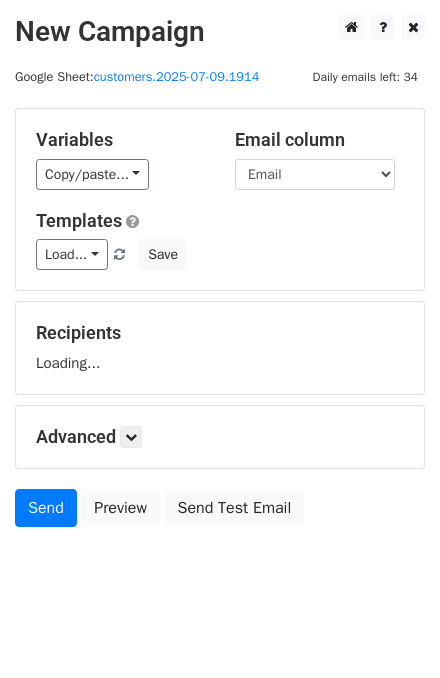 scroll, scrollTop: 0, scrollLeft: 0, axis: both 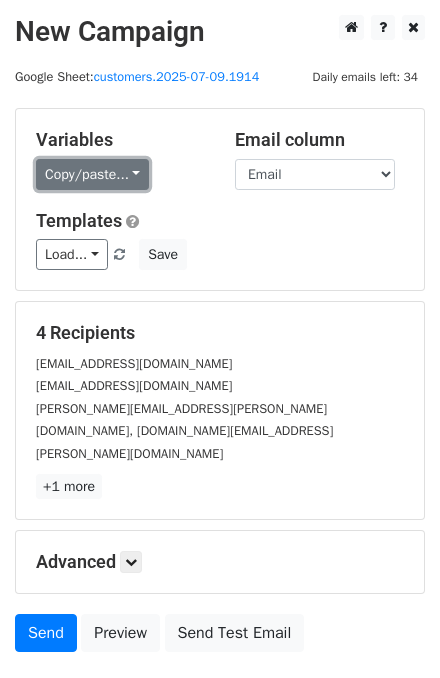 click on "Copy/paste..." at bounding box center (92, 174) 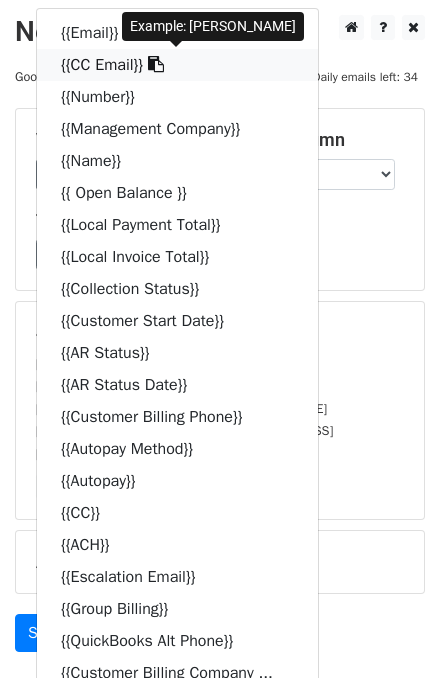 click at bounding box center (156, 64) 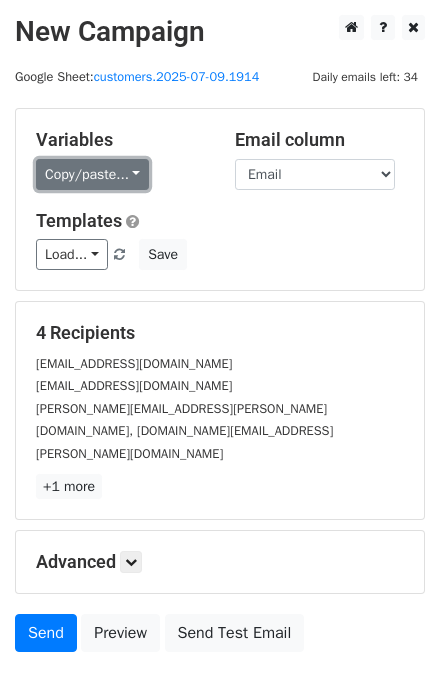 click on "Copy/paste..." at bounding box center (92, 174) 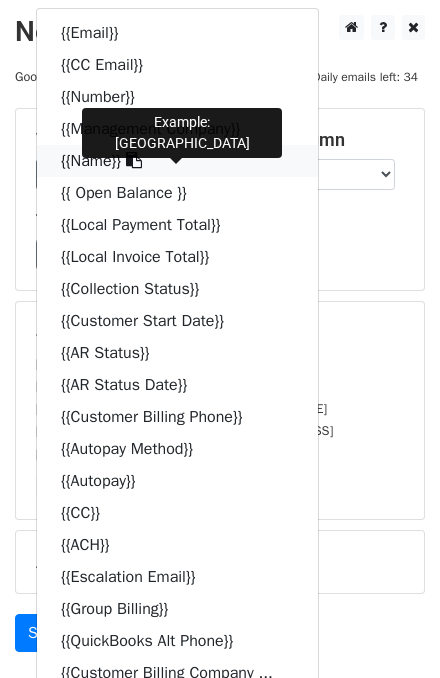 click at bounding box center (134, 160) 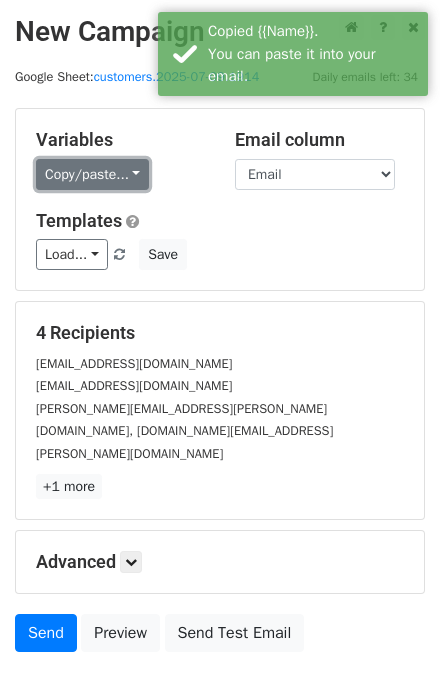 click on "Copy/paste..." at bounding box center [92, 174] 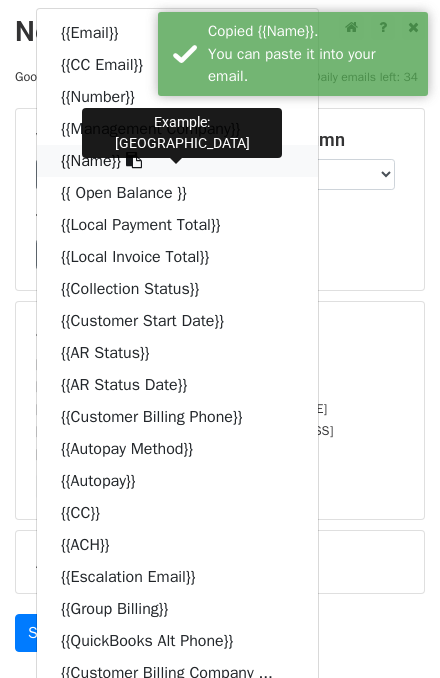 click at bounding box center [134, 160] 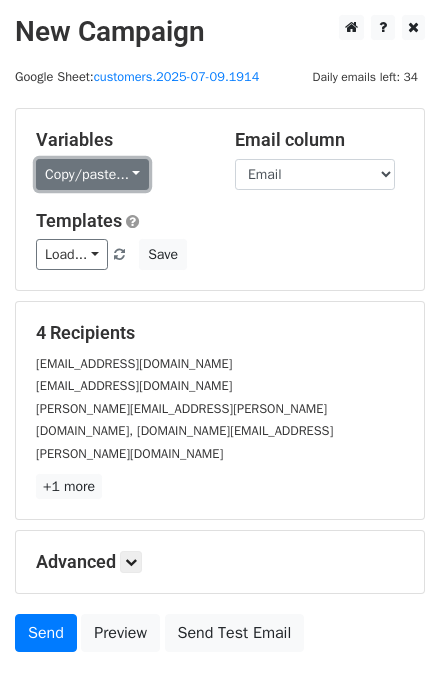 click on "Copy/paste..." at bounding box center (92, 174) 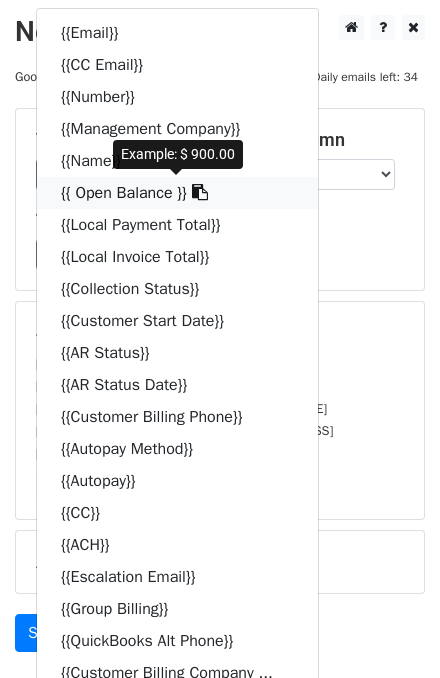 click at bounding box center (200, 192) 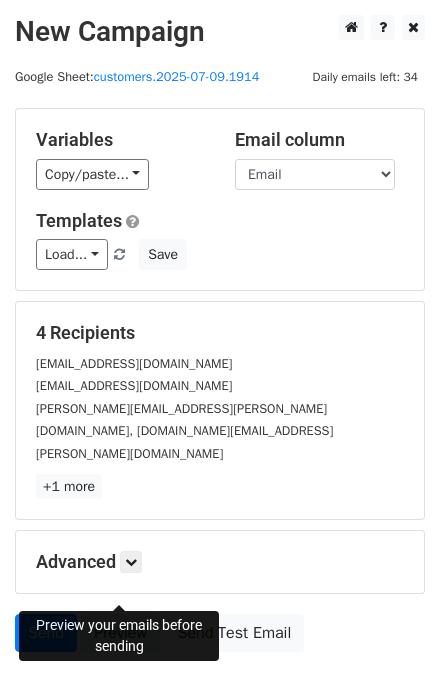 click on "Preview" at bounding box center [120, 633] 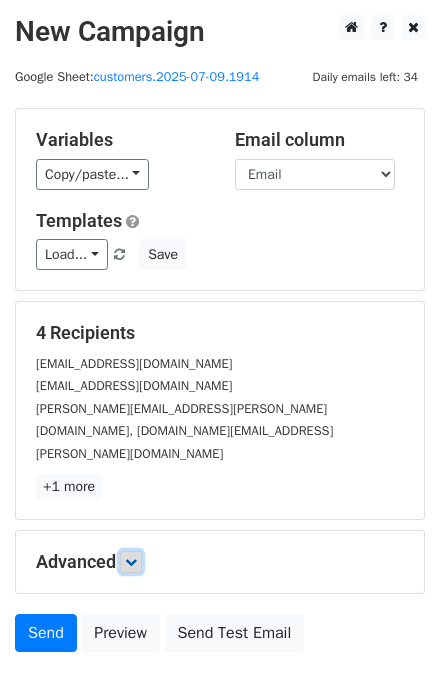 click at bounding box center (131, 562) 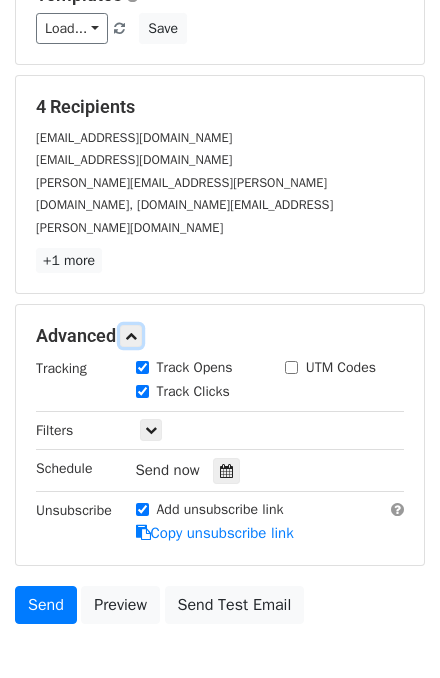 scroll, scrollTop: 227, scrollLeft: 0, axis: vertical 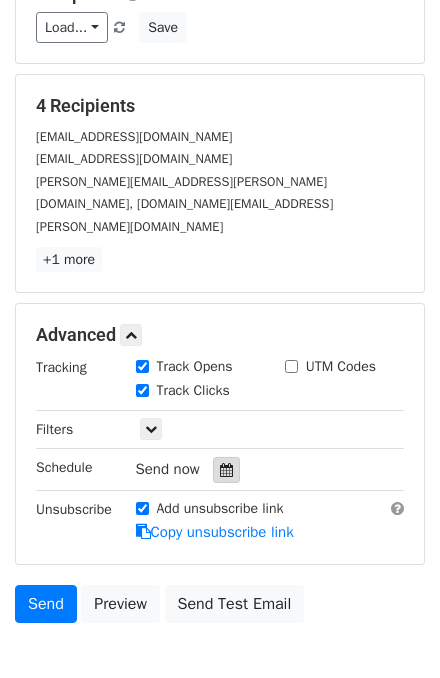 click at bounding box center [226, 470] 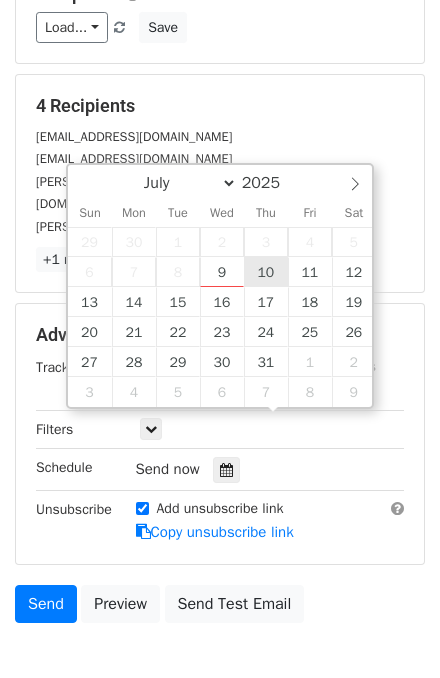 type on "2025-07-10 12:00" 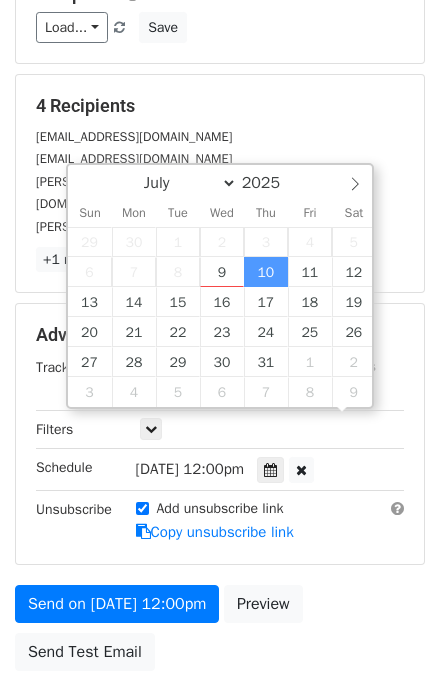 scroll, scrollTop: 0, scrollLeft: 0, axis: both 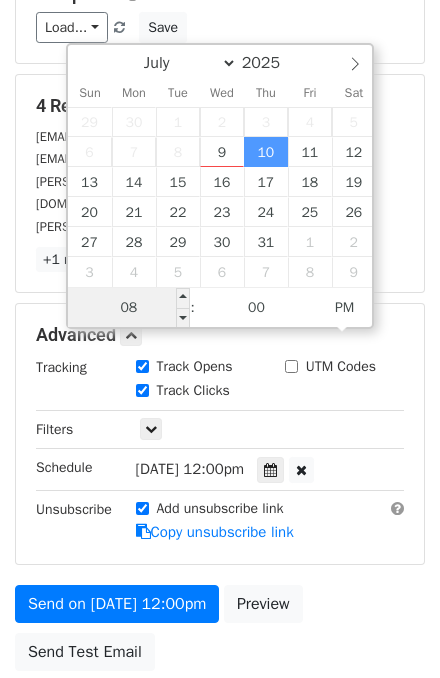 type on "08" 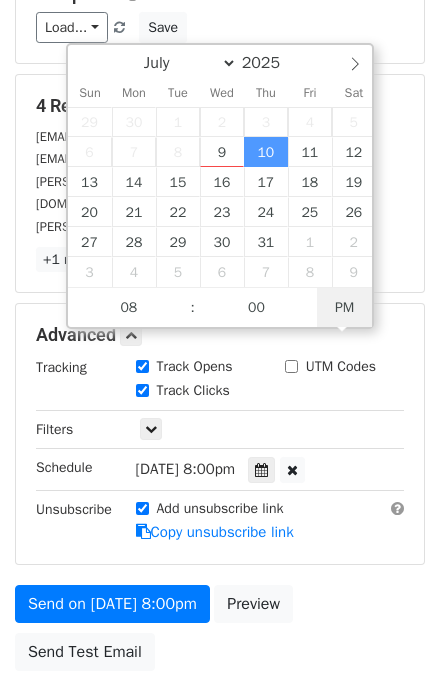 type on "2025-07-10 08:00" 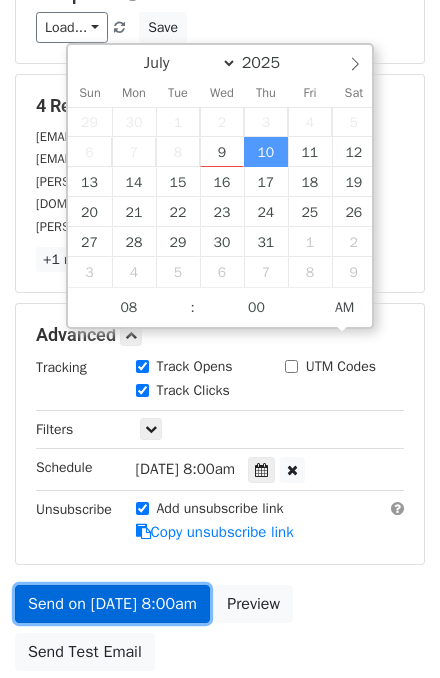 click on "Send on Jul 10 at 8:00am" at bounding box center [112, 604] 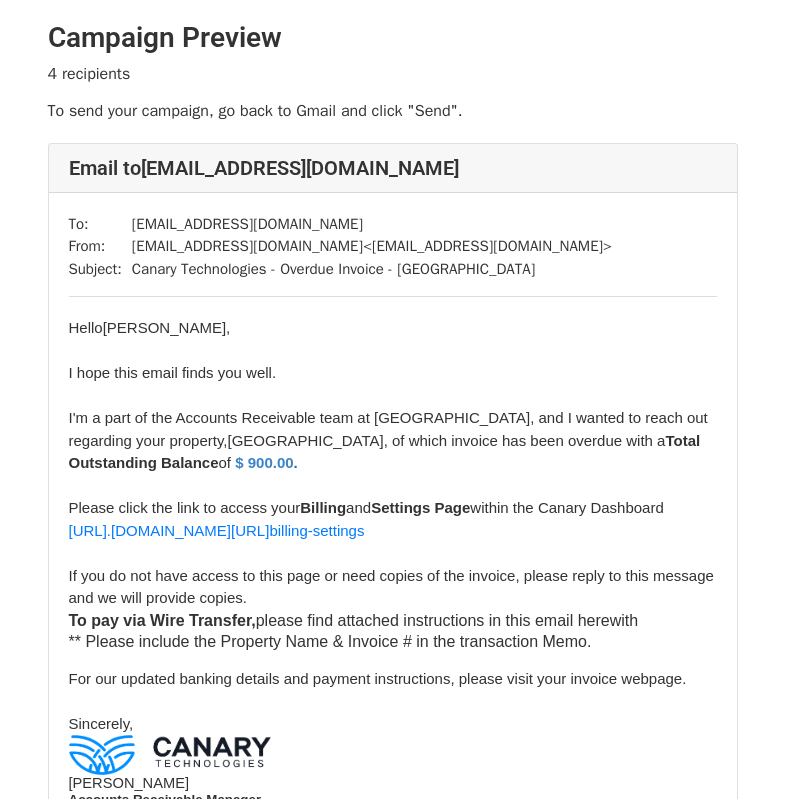 scroll, scrollTop: 0, scrollLeft: 0, axis: both 